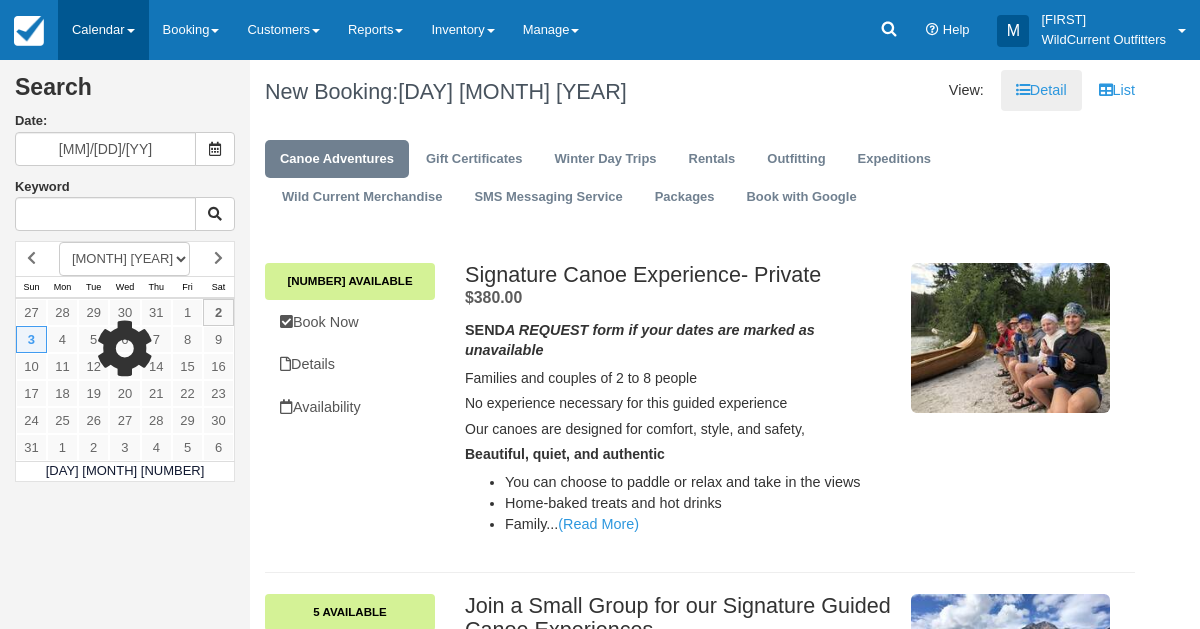 scroll, scrollTop: 0, scrollLeft: 0, axis: both 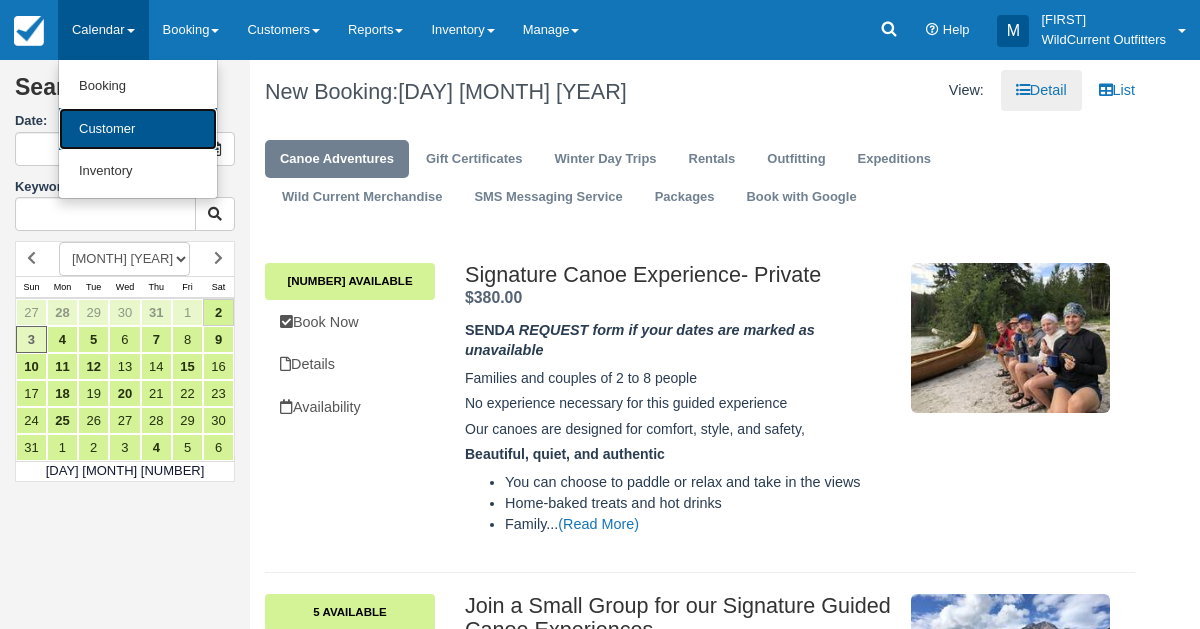 click on "Customer" at bounding box center (138, 129) 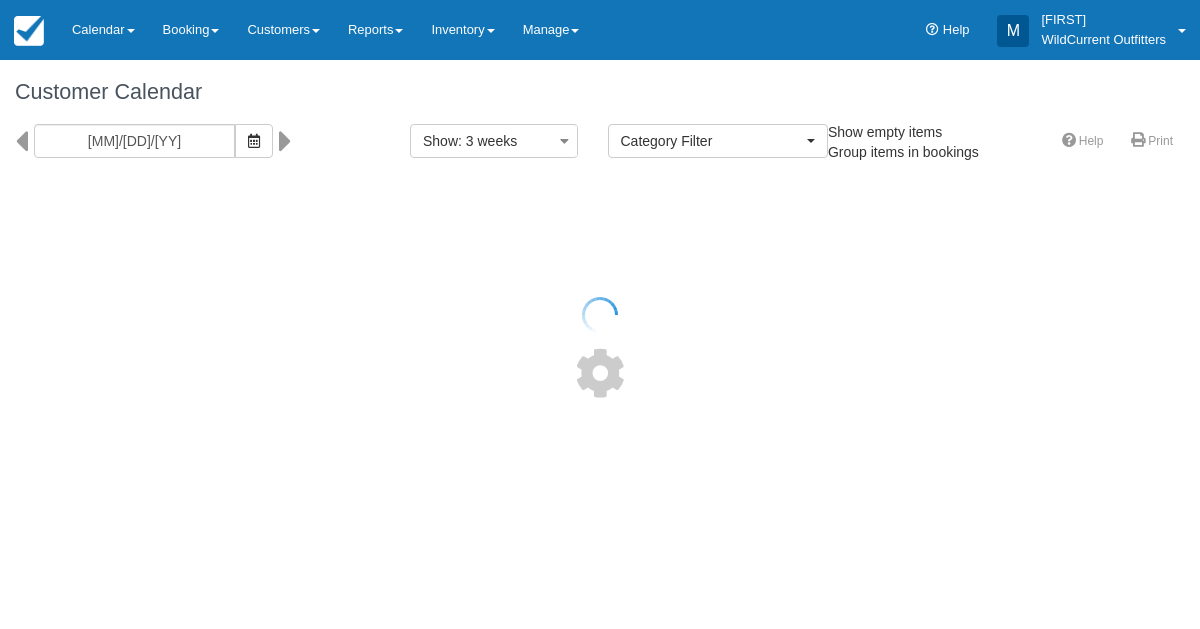 select 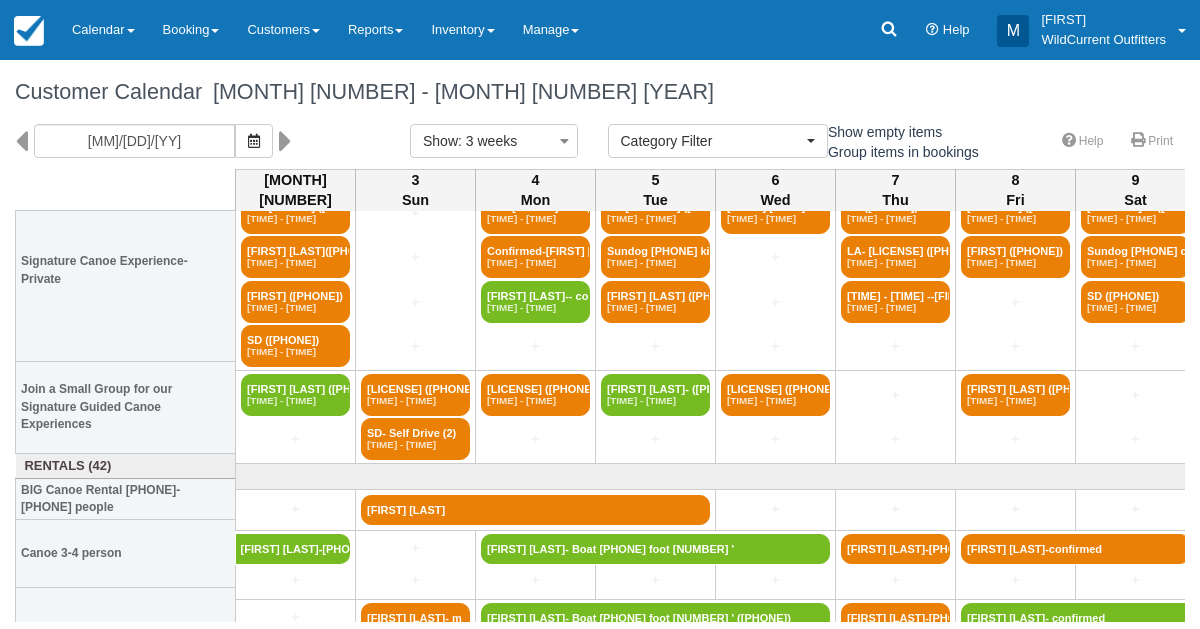 scroll, scrollTop: 66, scrollLeft: 0, axis: vertical 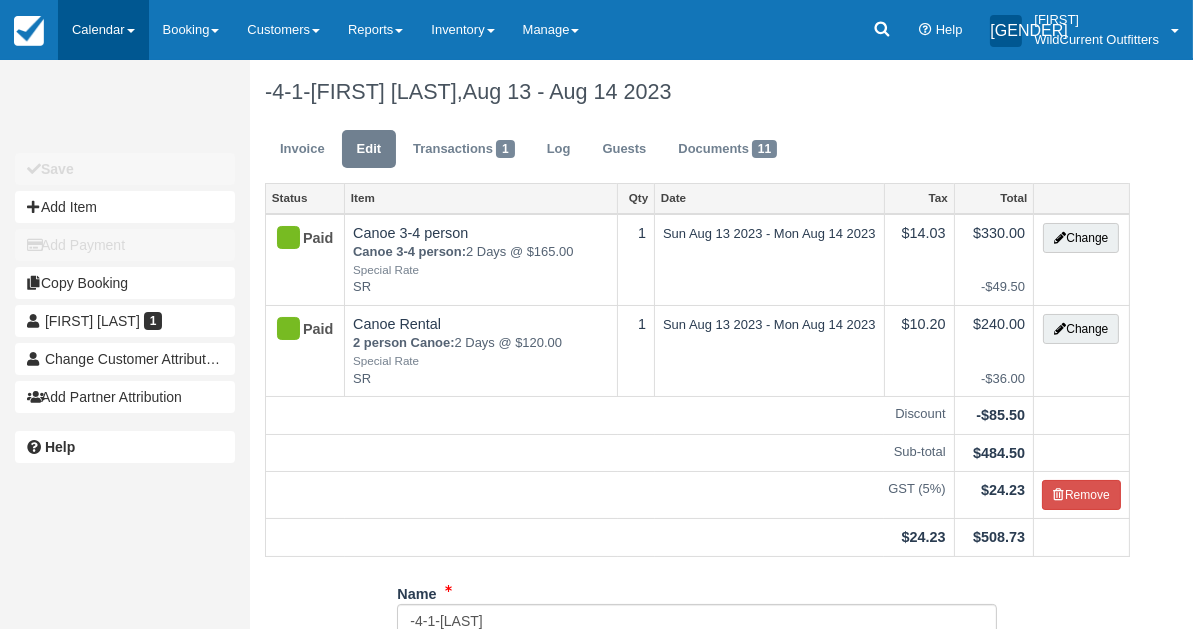 click on "Calendar" at bounding box center (103, 30) 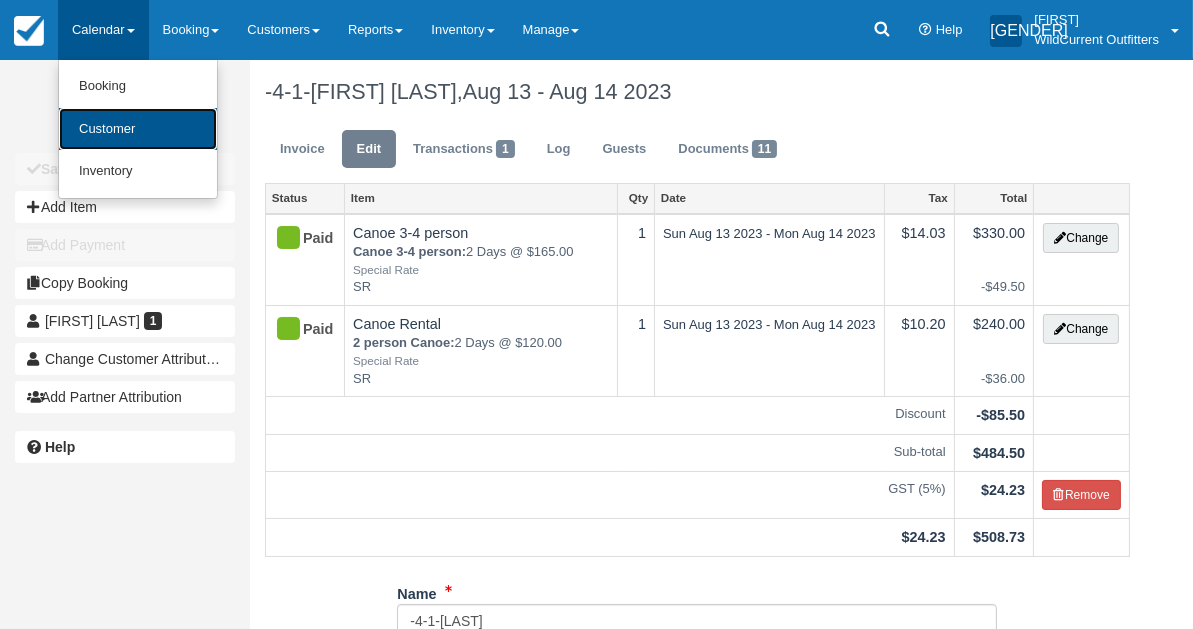 click on "Customer" at bounding box center (138, 129) 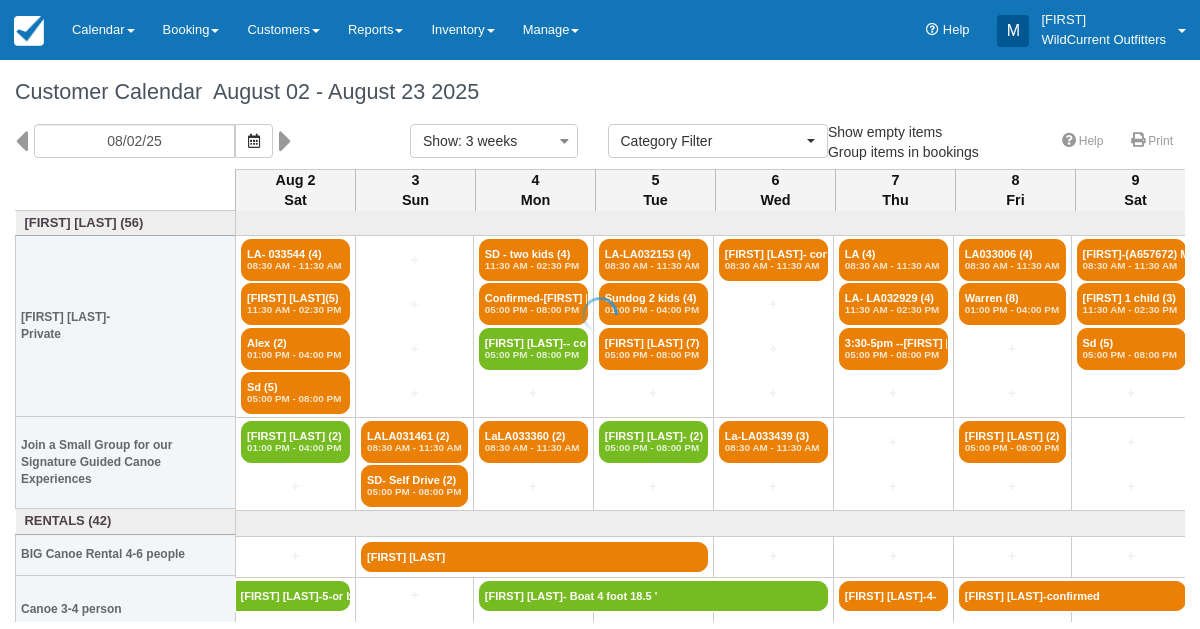 select 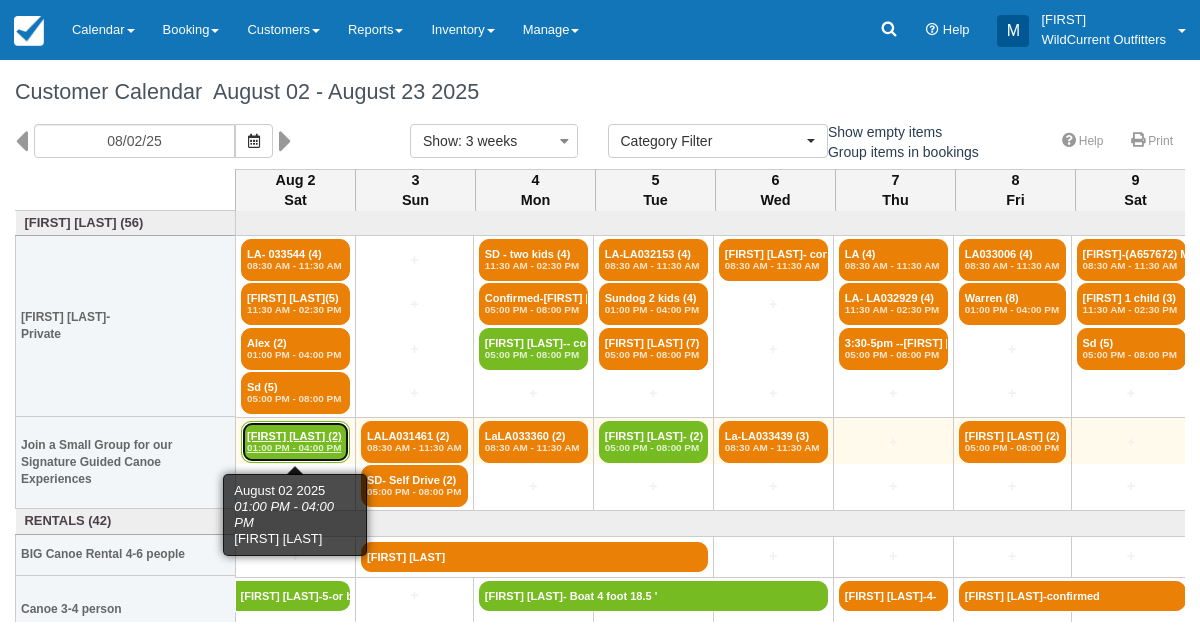 click on "01:00 PM - 04:00 PM" at bounding box center (295, 448) 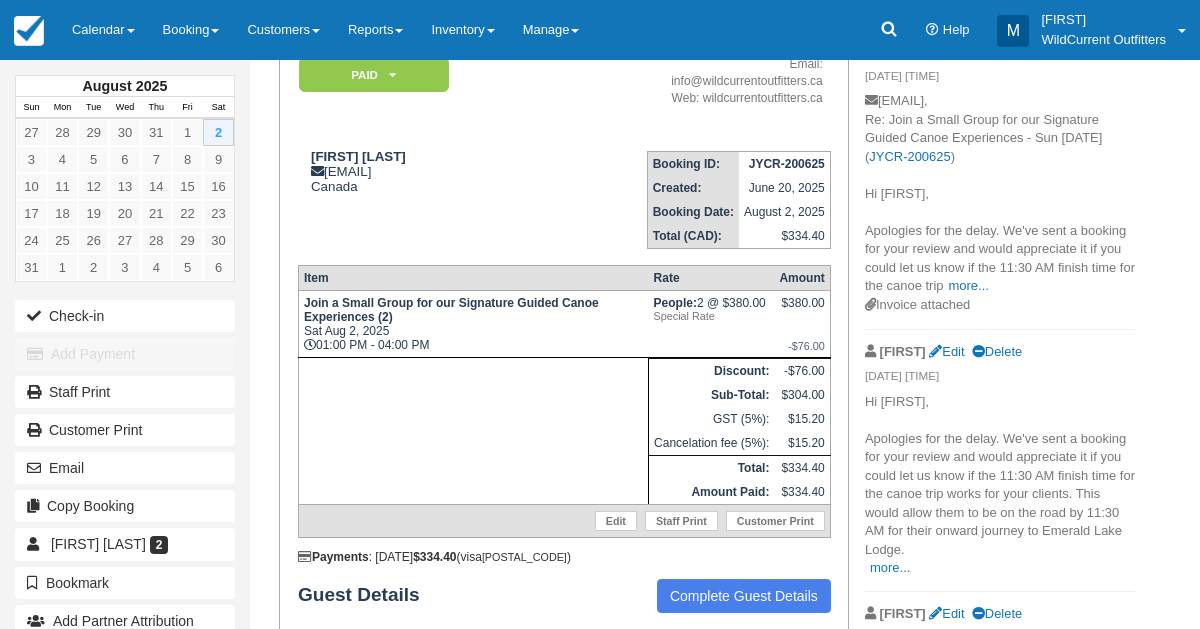 scroll, scrollTop: 214, scrollLeft: 0, axis: vertical 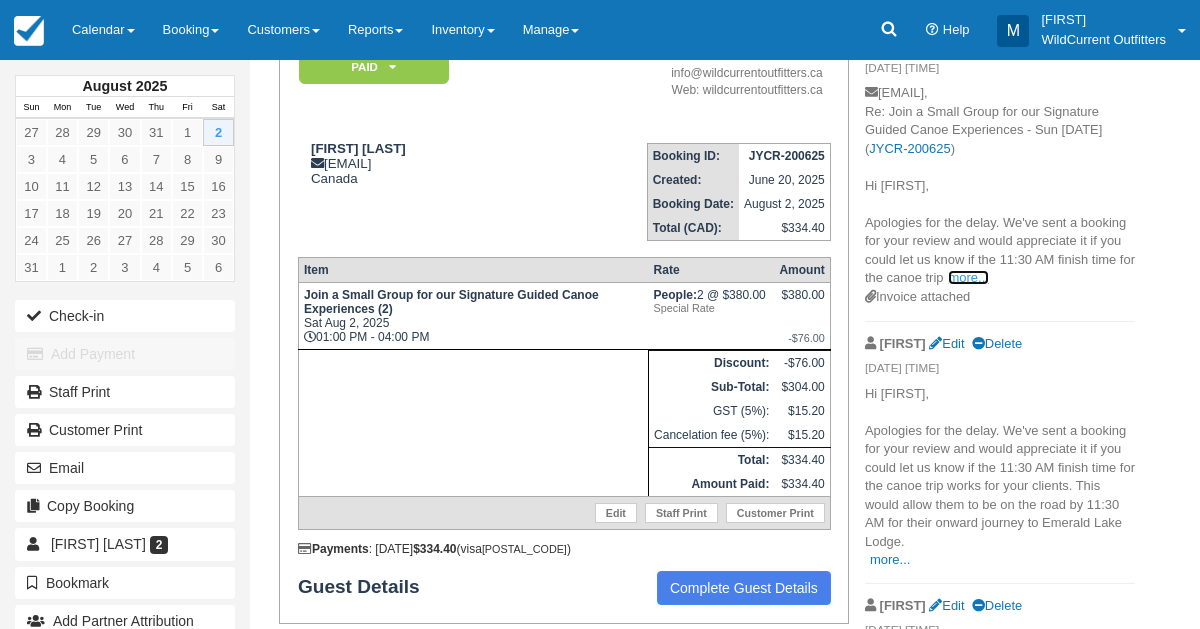 click on "more..." at bounding box center (968, 277) 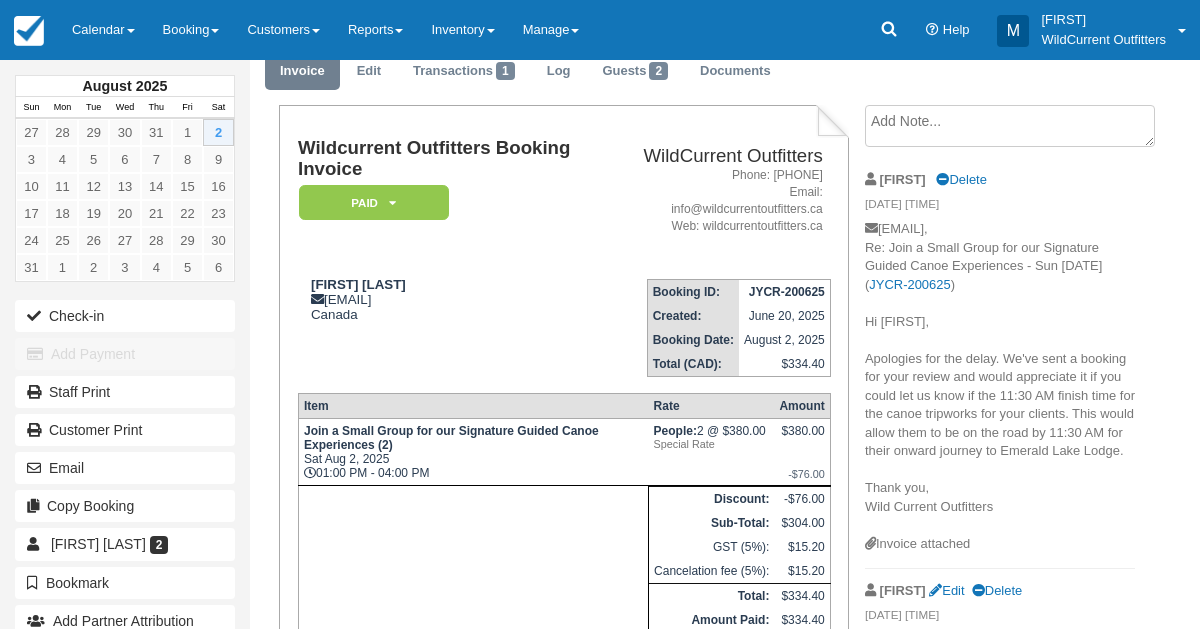 scroll, scrollTop: 0, scrollLeft: 0, axis: both 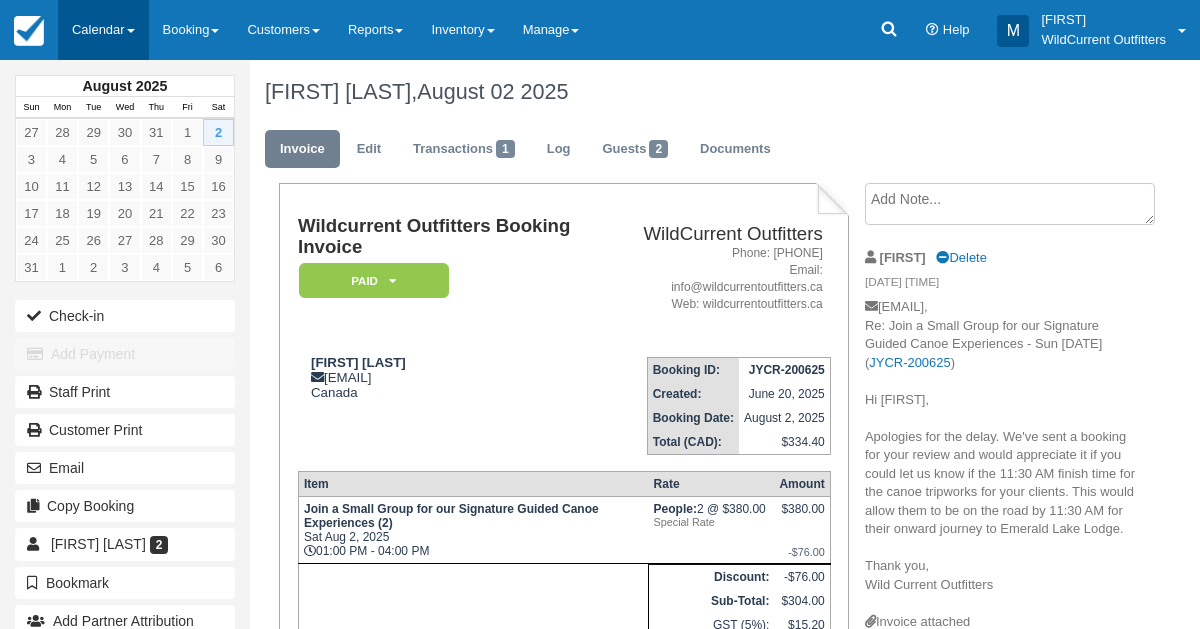 click on "Calendar" at bounding box center (103, 30) 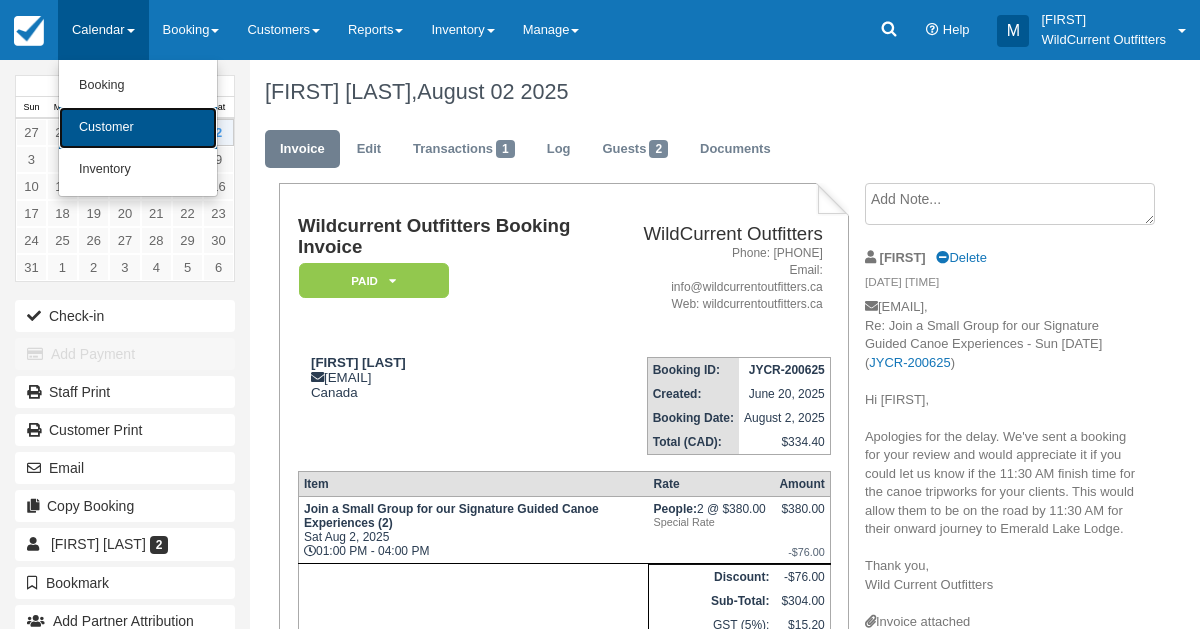 click on "Customer" at bounding box center [138, 128] 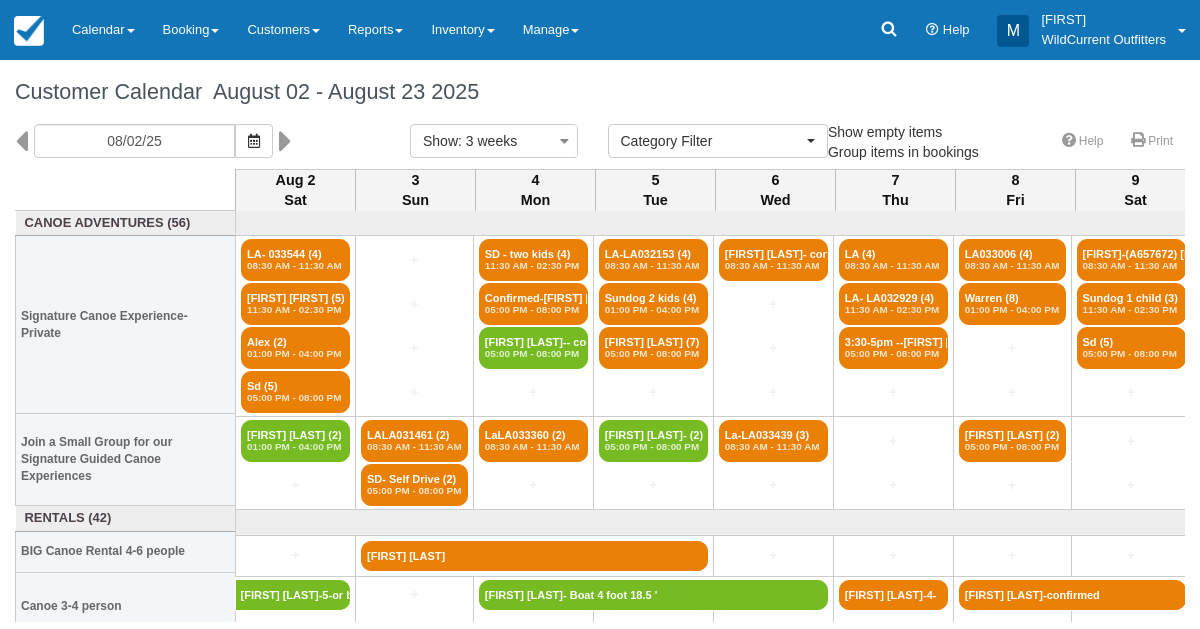 select 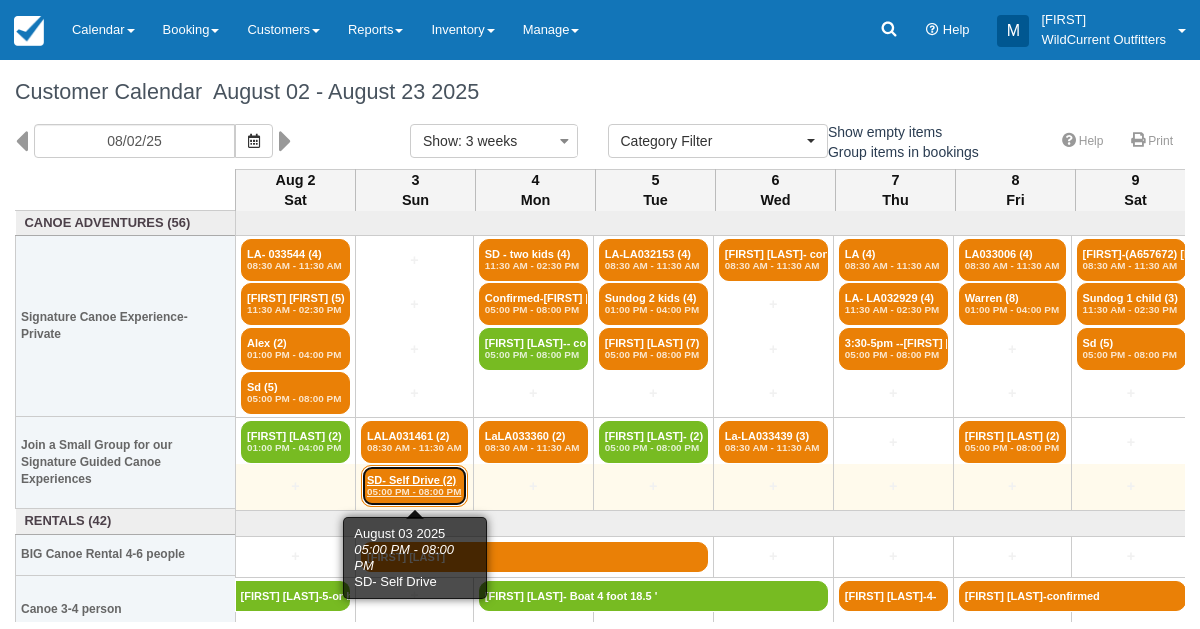 click on "05:00 PM - 08:00 PM" at bounding box center [414, 492] 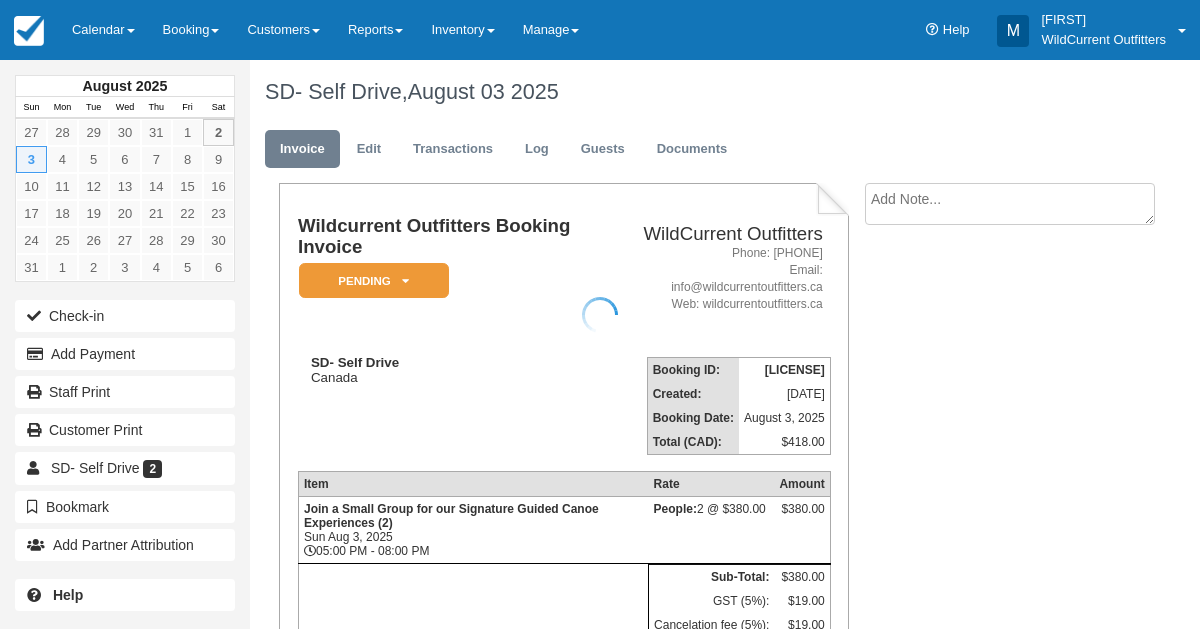 scroll, scrollTop: 0, scrollLeft: 0, axis: both 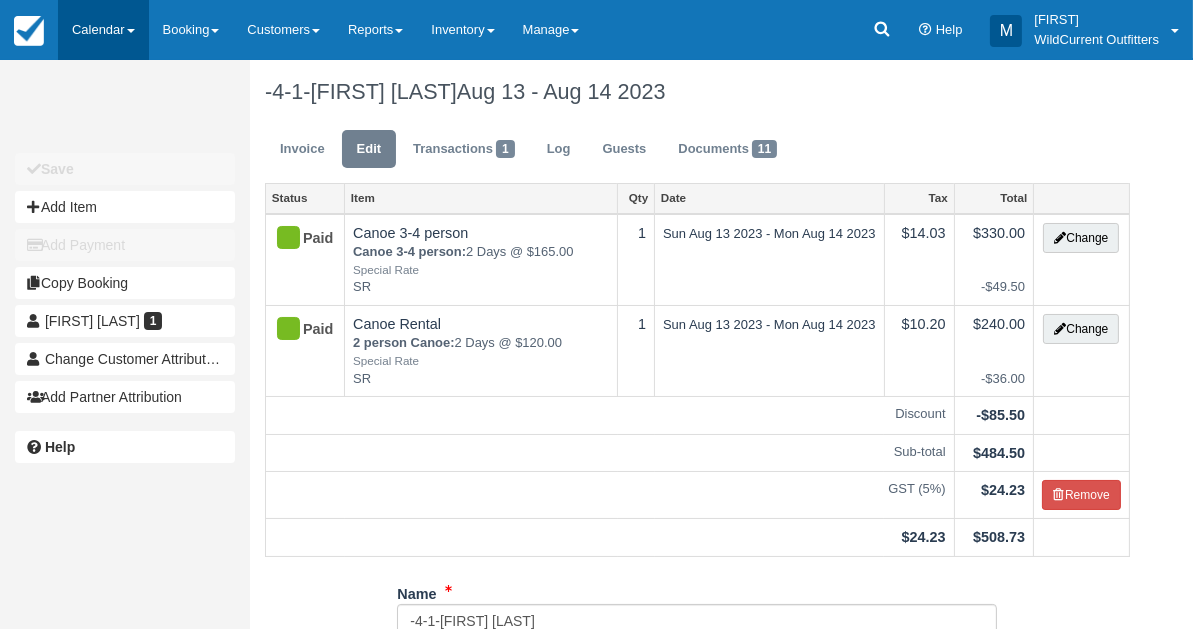 click on "Calendar" at bounding box center [103, 30] 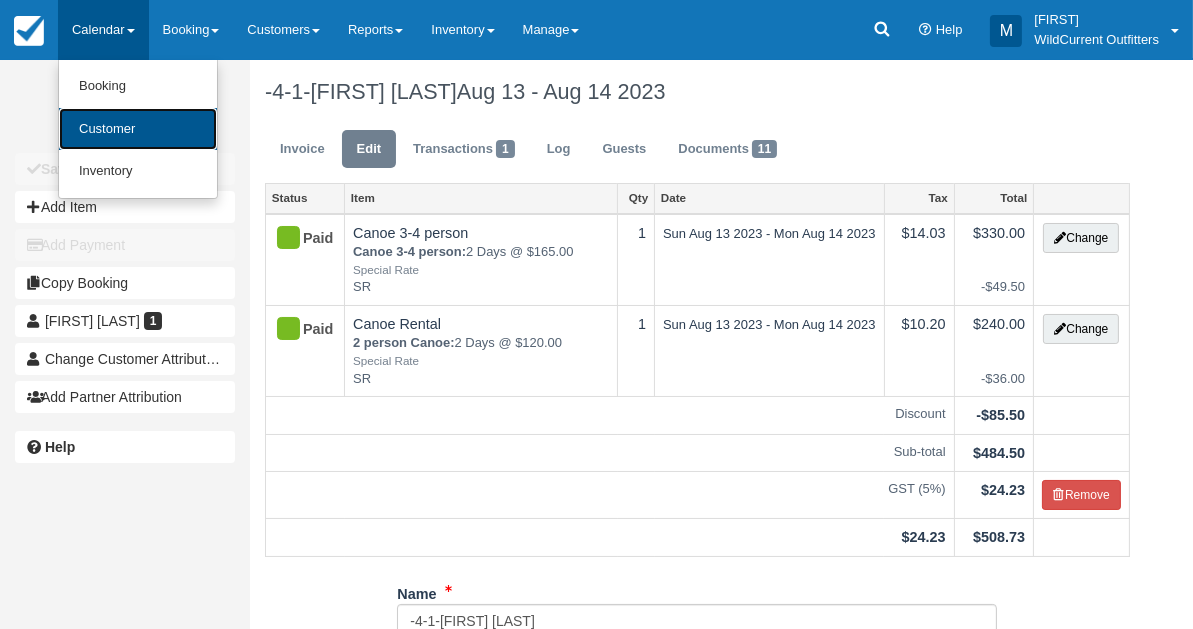 click on "Customer" at bounding box center (138, 129) 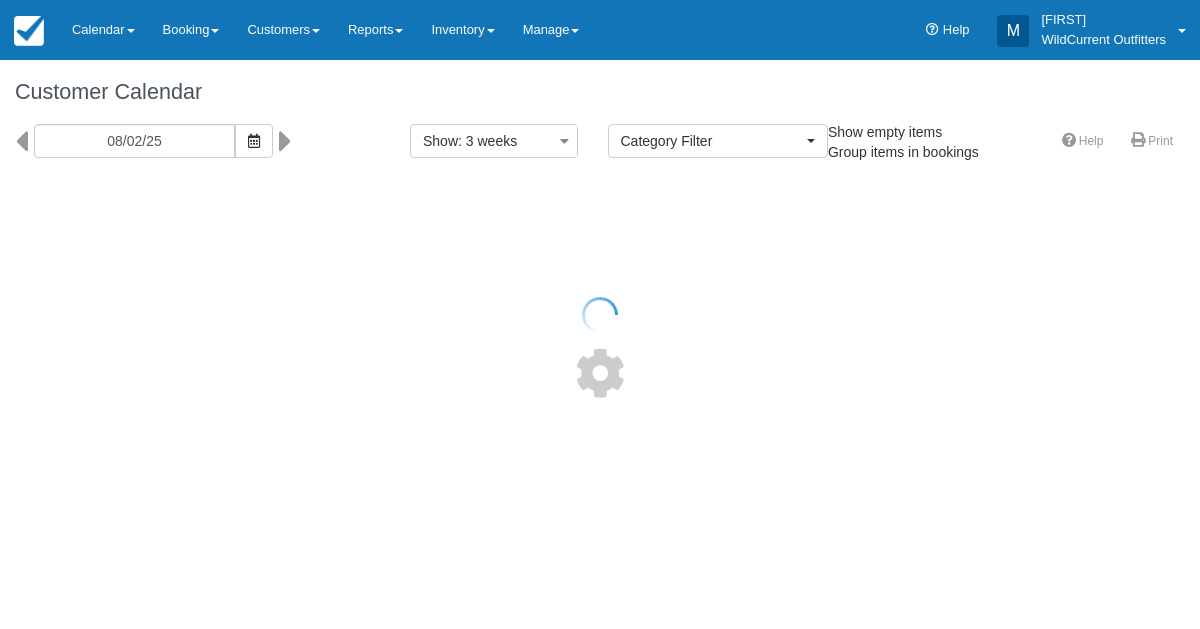 select 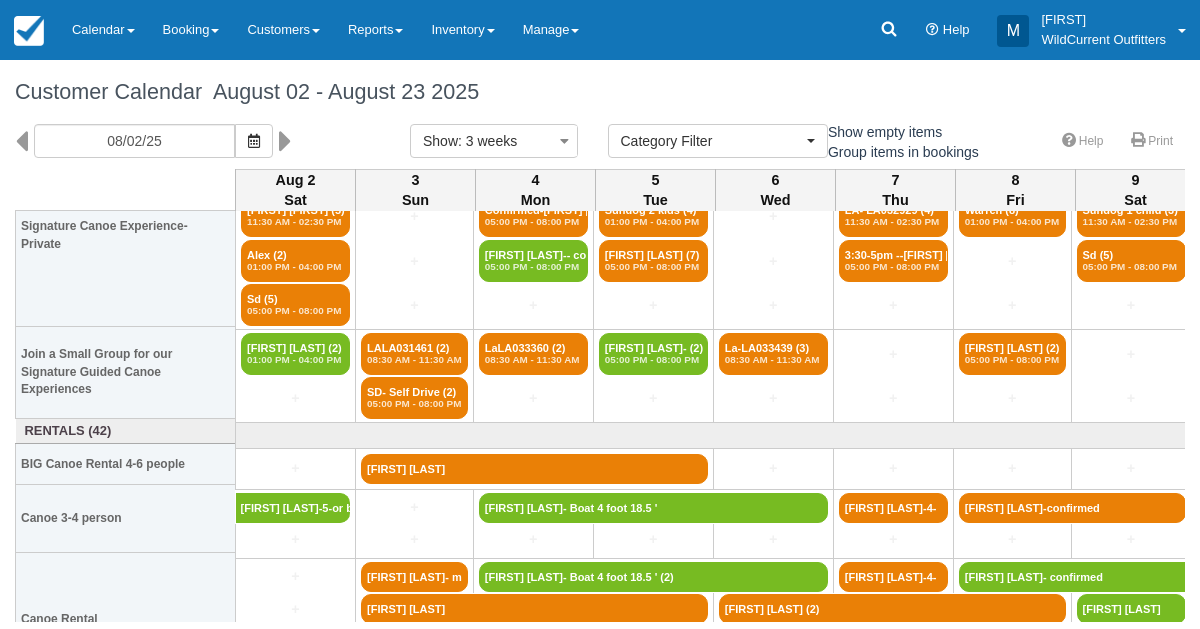 scroll, scrollTop: 90, scrollLeft: 0, axis: vertical 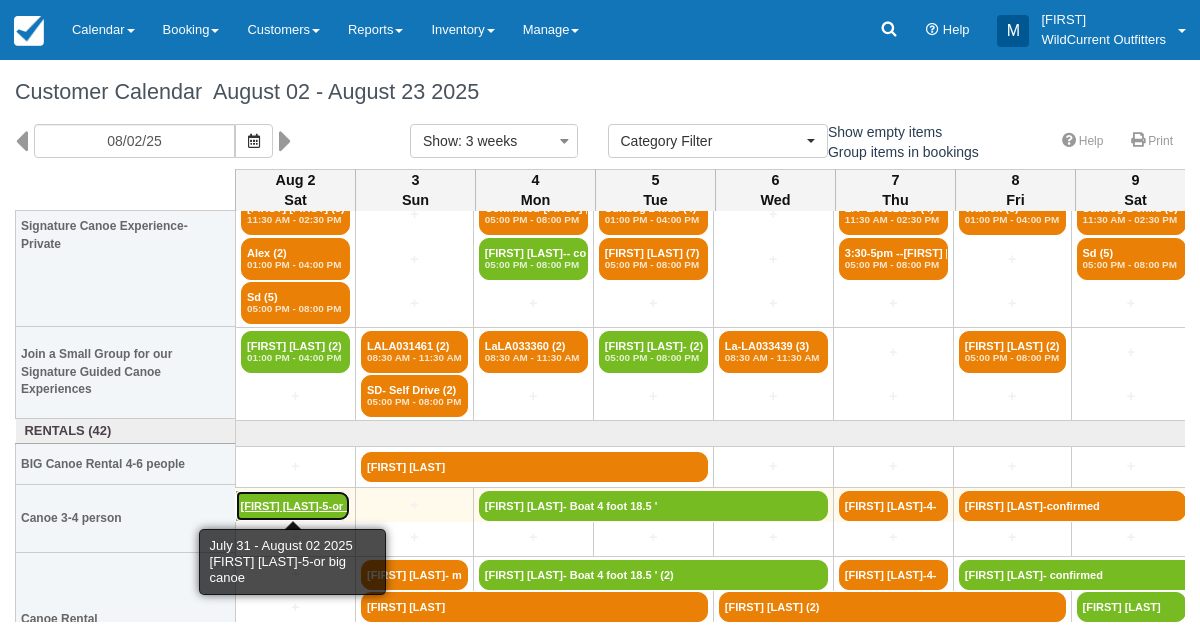 click on "Lucas Roblee-5-or bi" at bounding box center [293, 506] 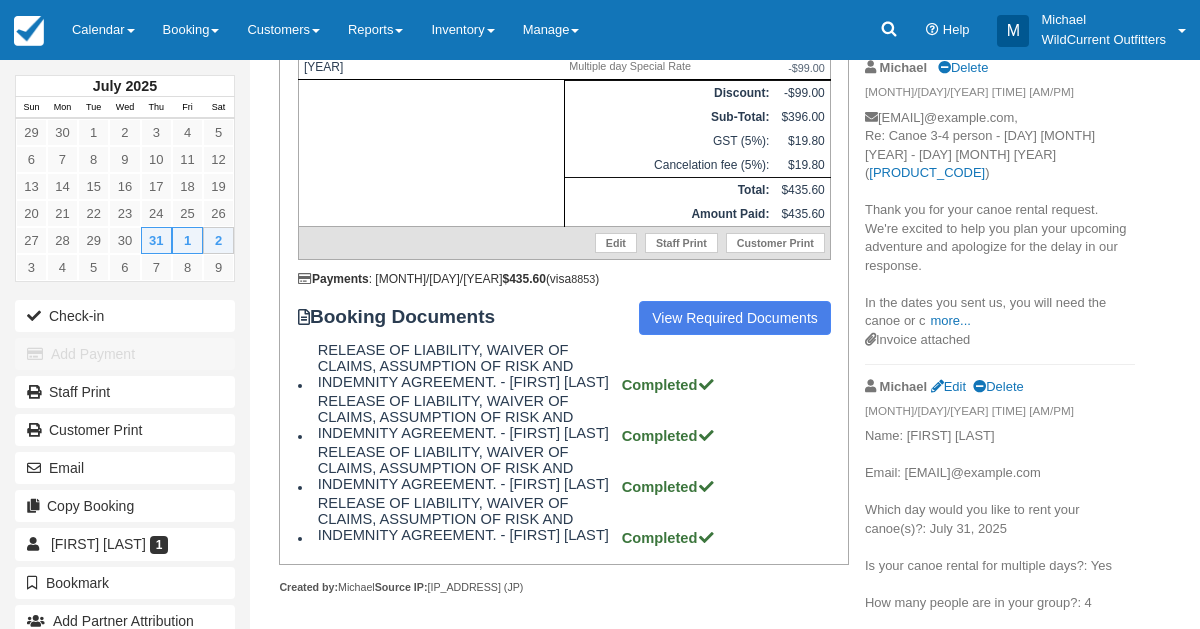 scroll, scrollTop: 491, scrollLeft: 0, axis: vertical 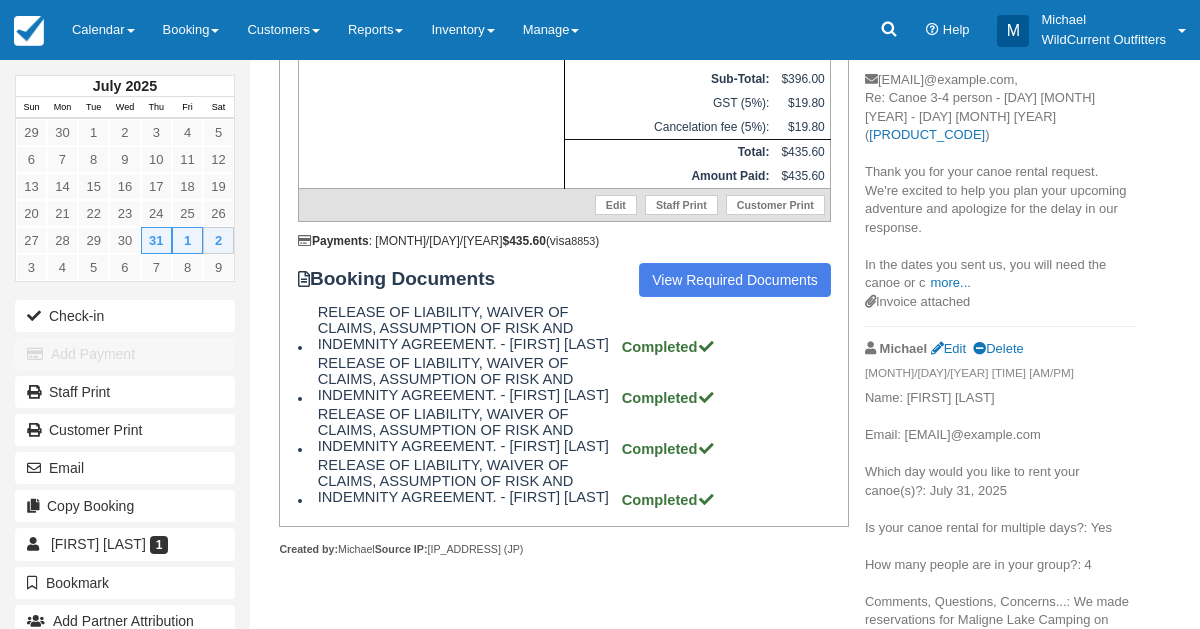 click on "more..." at bounding box center (913, 638) 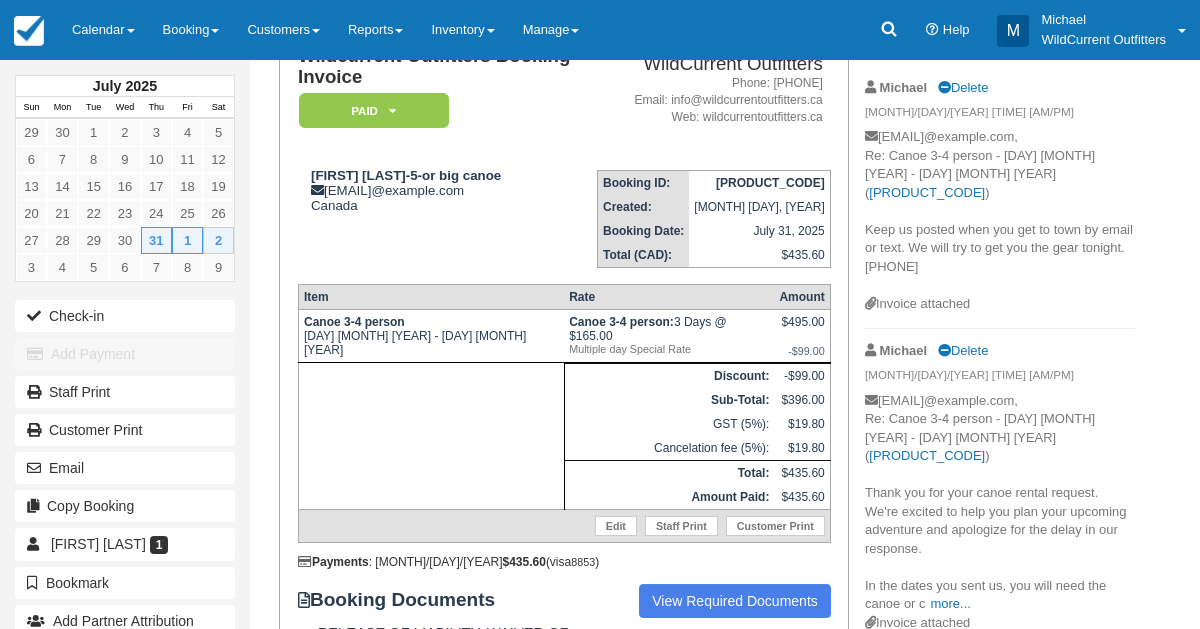scroll, scrollTop: 176, scrollLeft: 0, axis: vertical 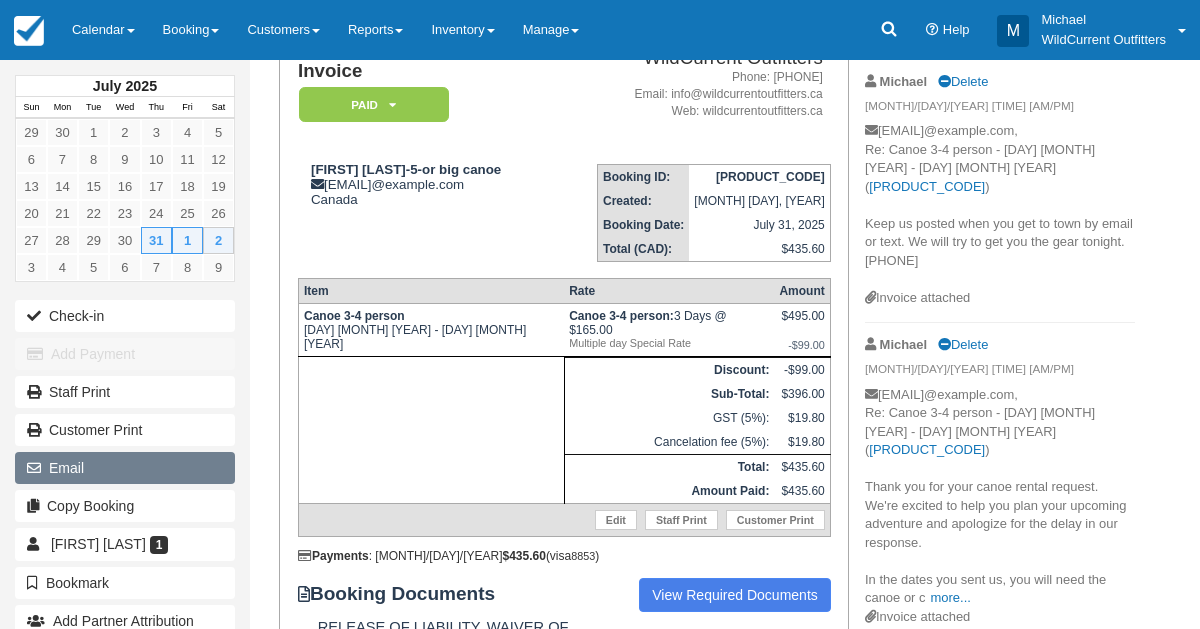 click on "Email" at bounding box center [125, 468] 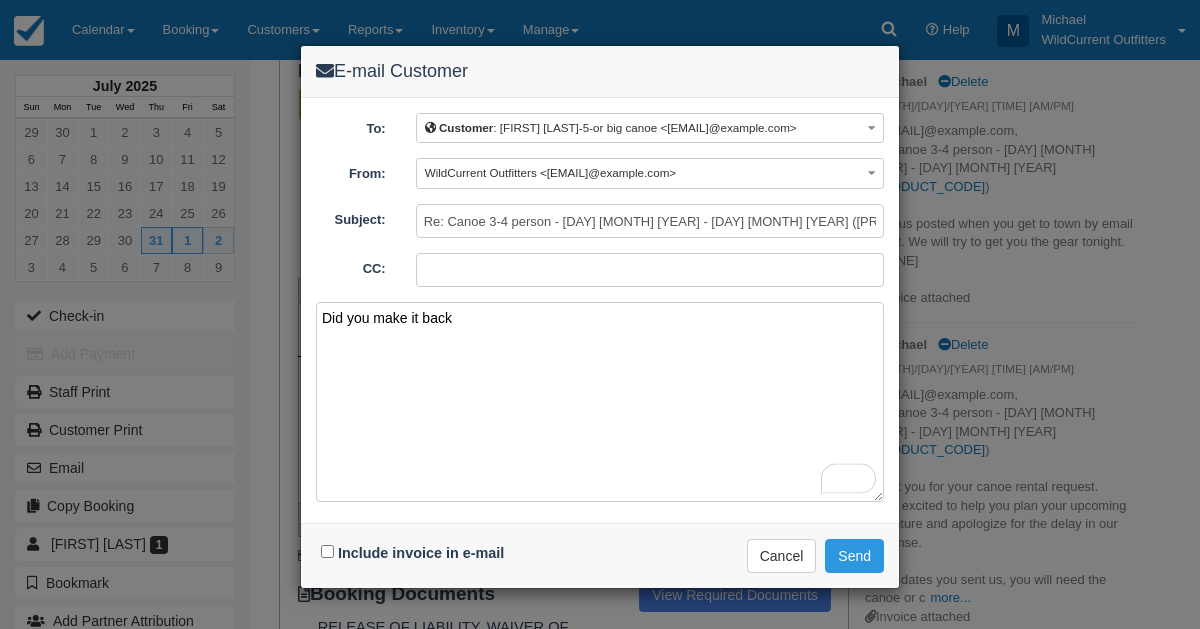 type on "Did you make it back" 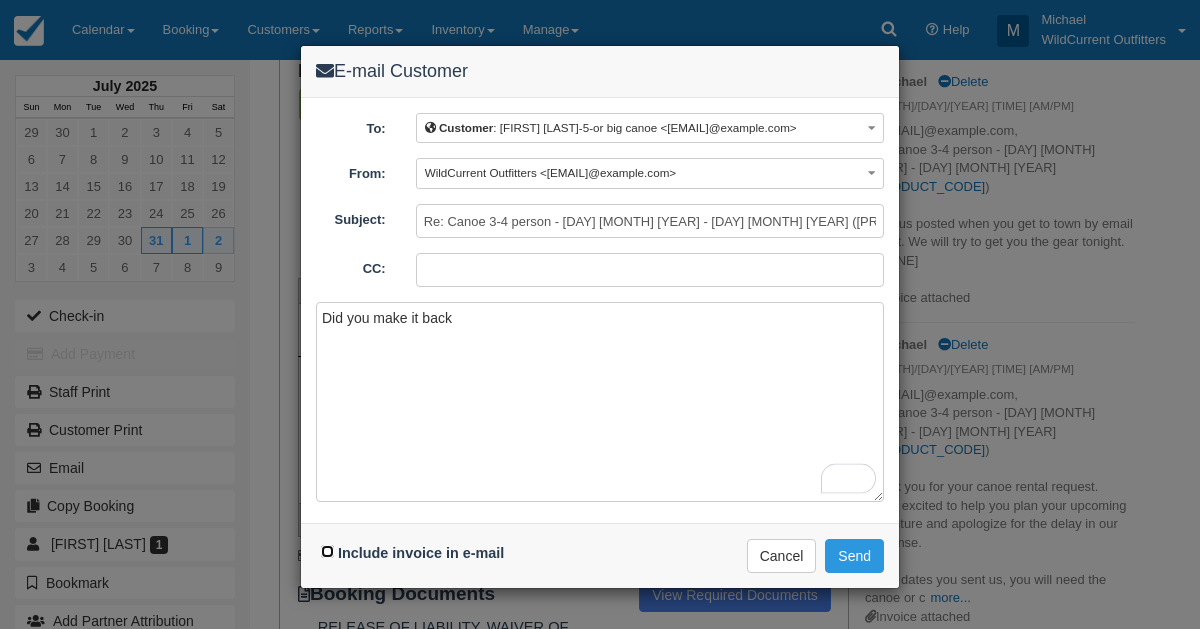 click on "Include invoice in e-mail" at bounding box center (327, 551) 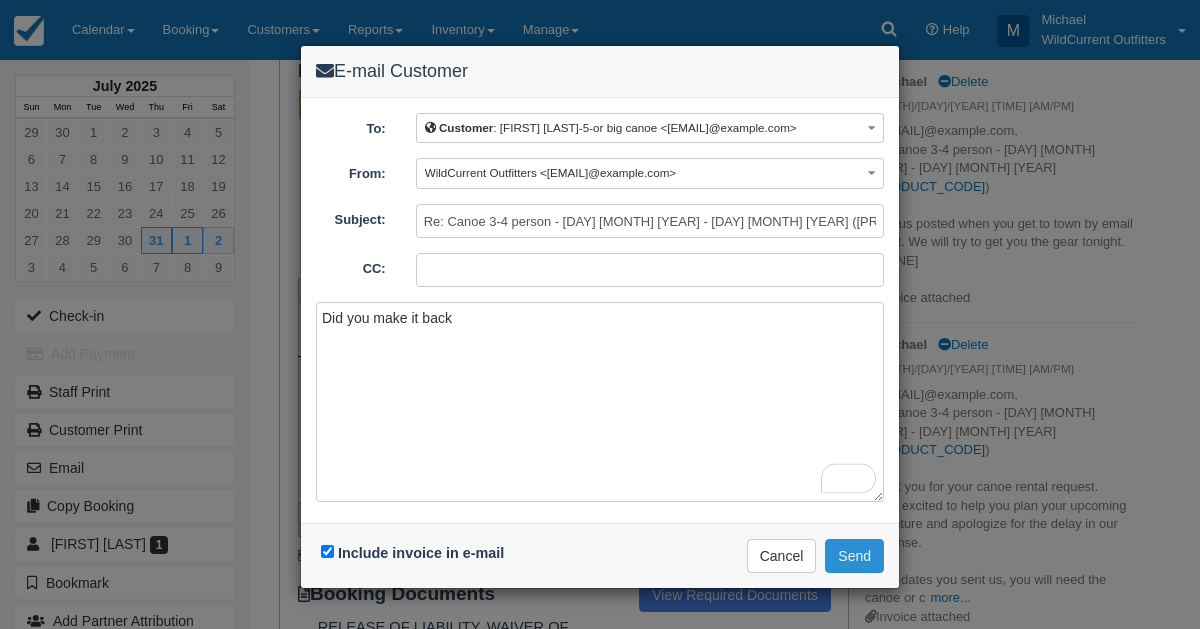 click on "Send" at bounding box center (854, 556) 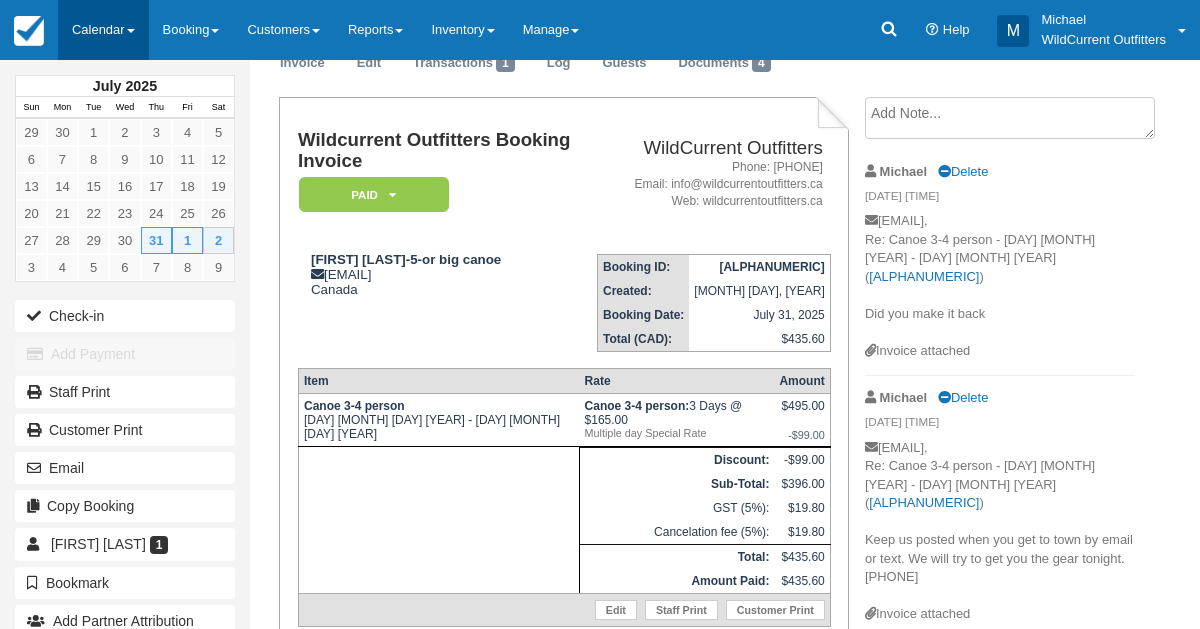 scroll, scrollTop: 0, scrollLeft: 0, axis: both 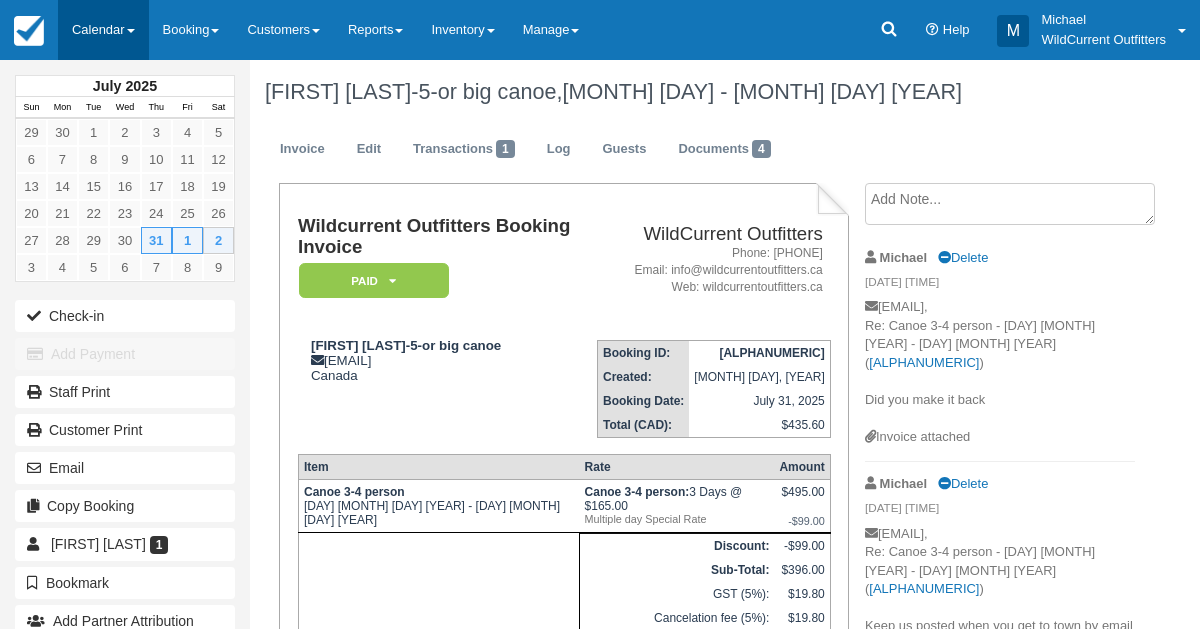 click on "Calendar" at bounding box center (103, 30) 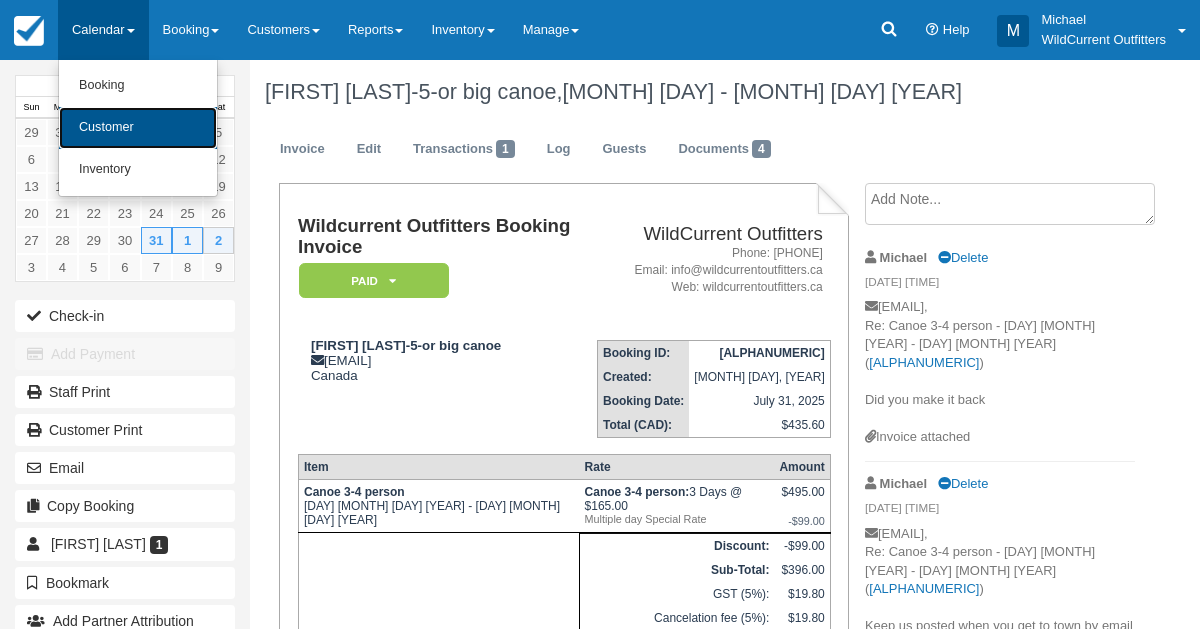 click on "Customer" at bounding box center (138, 128) 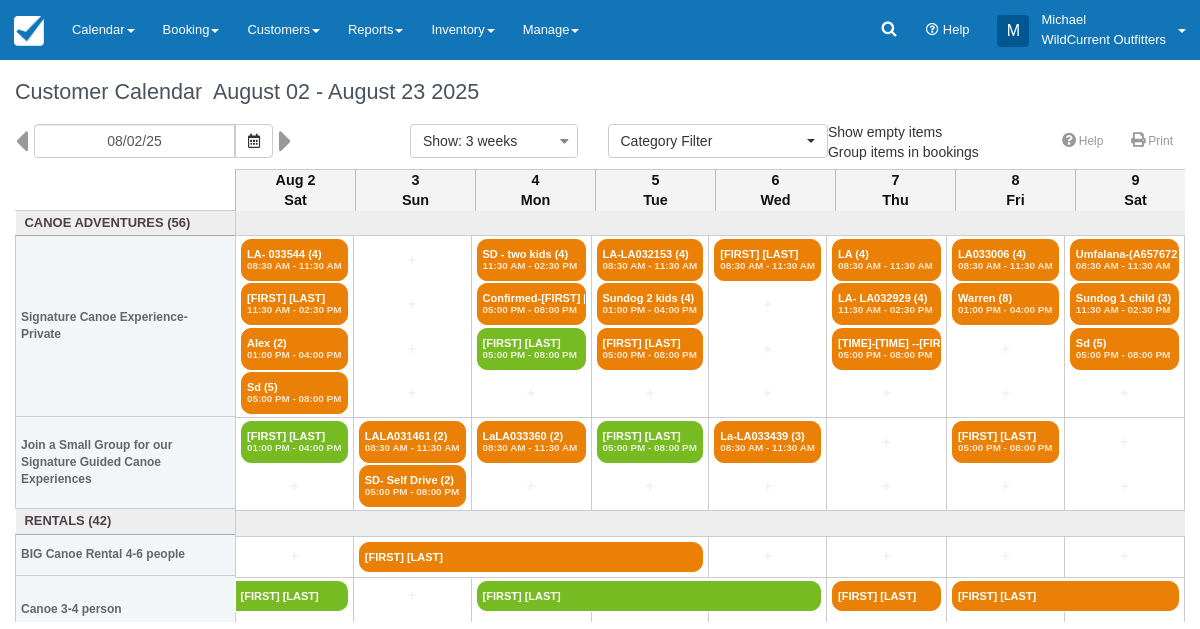 select 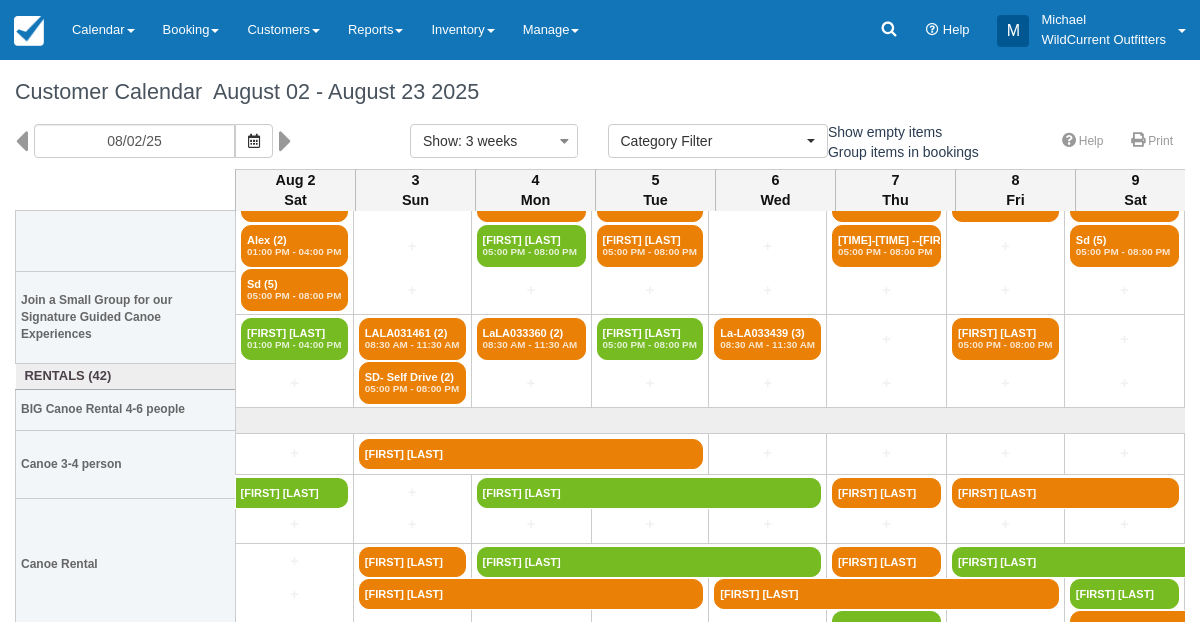 scroll, scrollTop: 155, scrollLeft: 0, axis: vertical 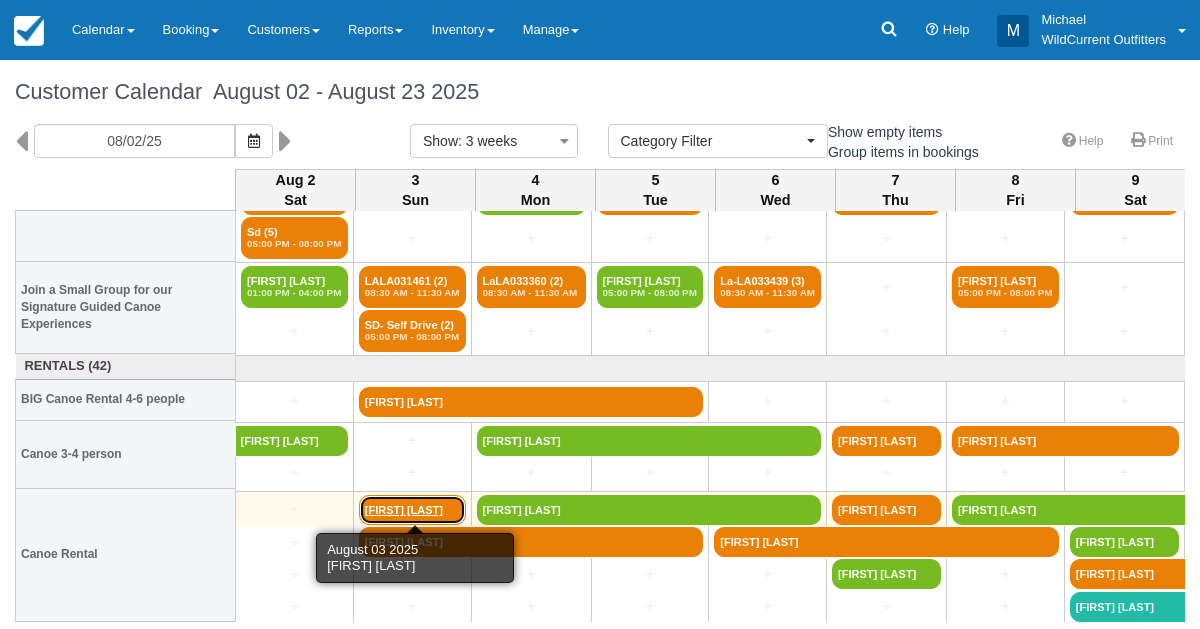 click on "Scarlett Williams- m" at bounding box center [412, 510] 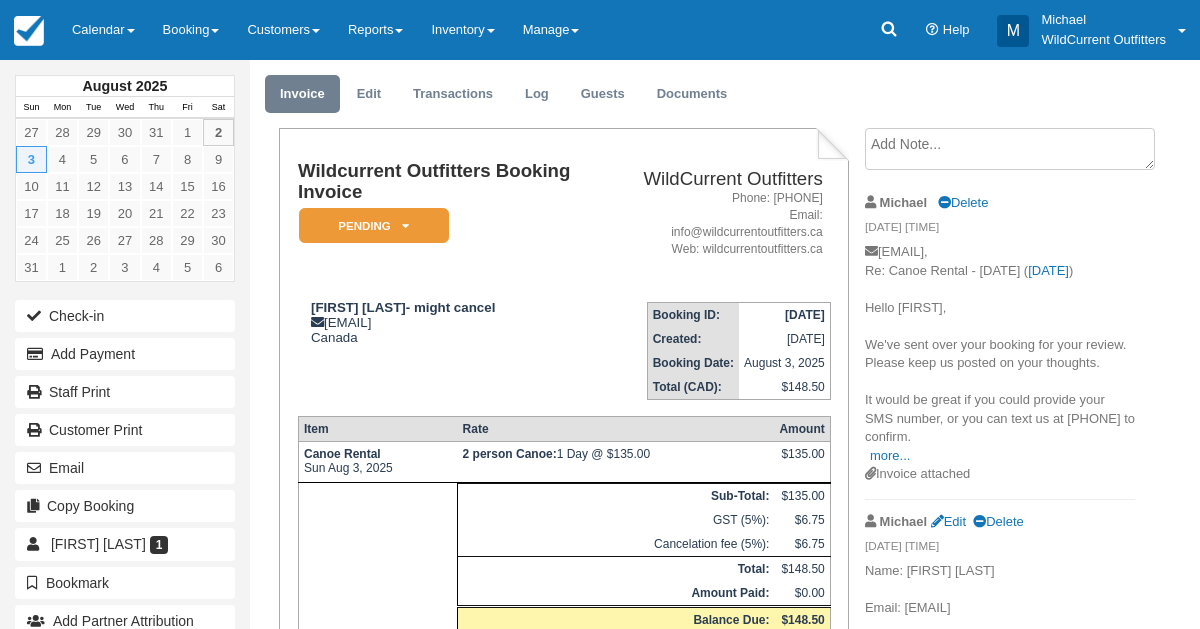 scroll, scrollTop: 53, scrollLeft: 0, axis: vertical 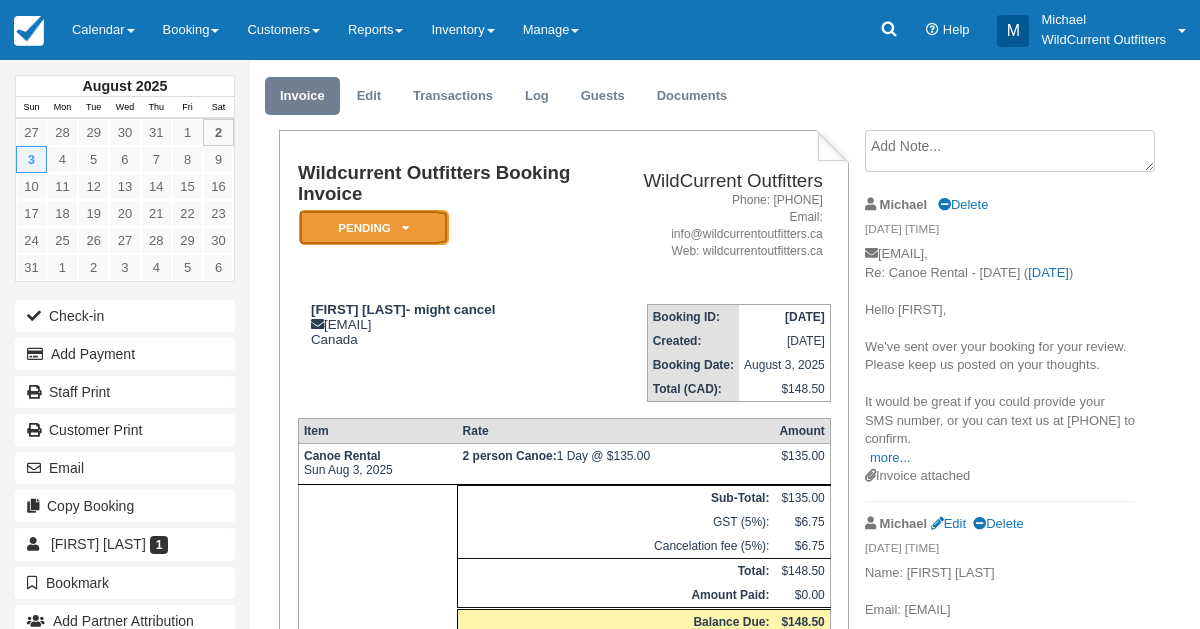 click on "Pending" at bounding box center (374, 227) 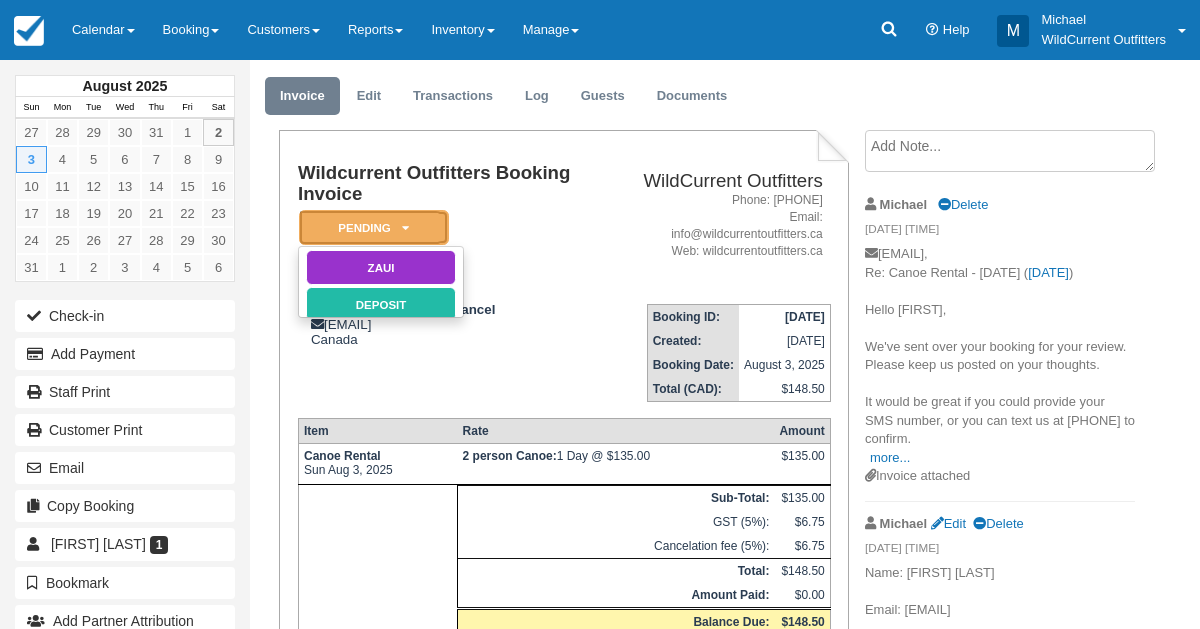 scroll, scrollTop: 0, scrollLeft: 0, axis: both 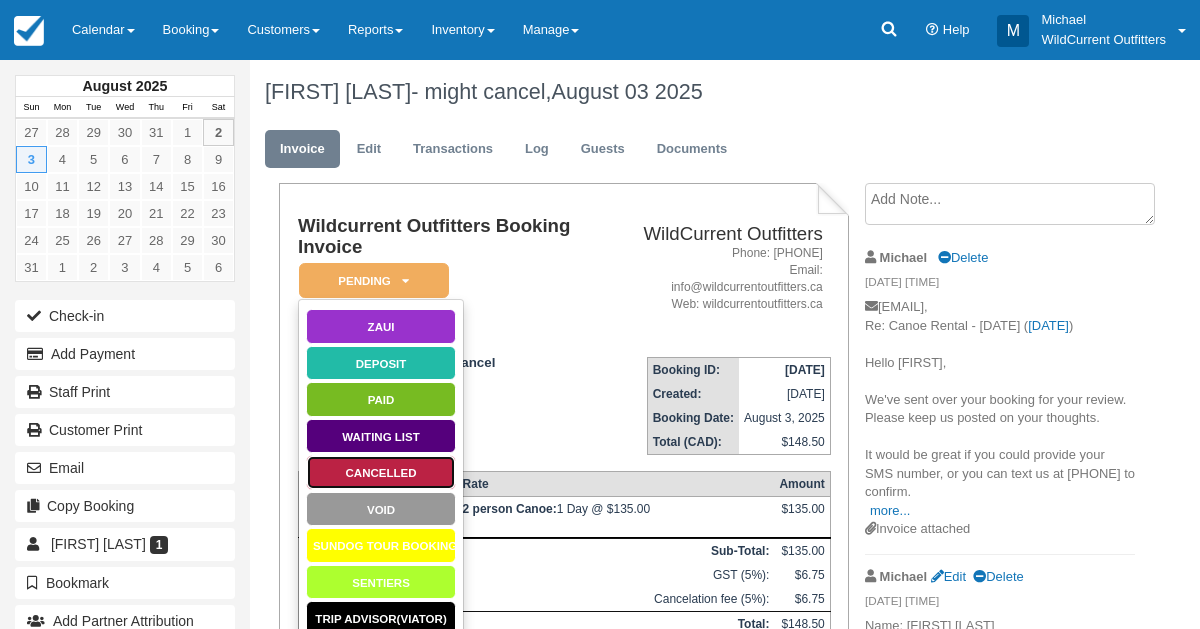 click on "Cancelled" at bounding box center [381, 472] 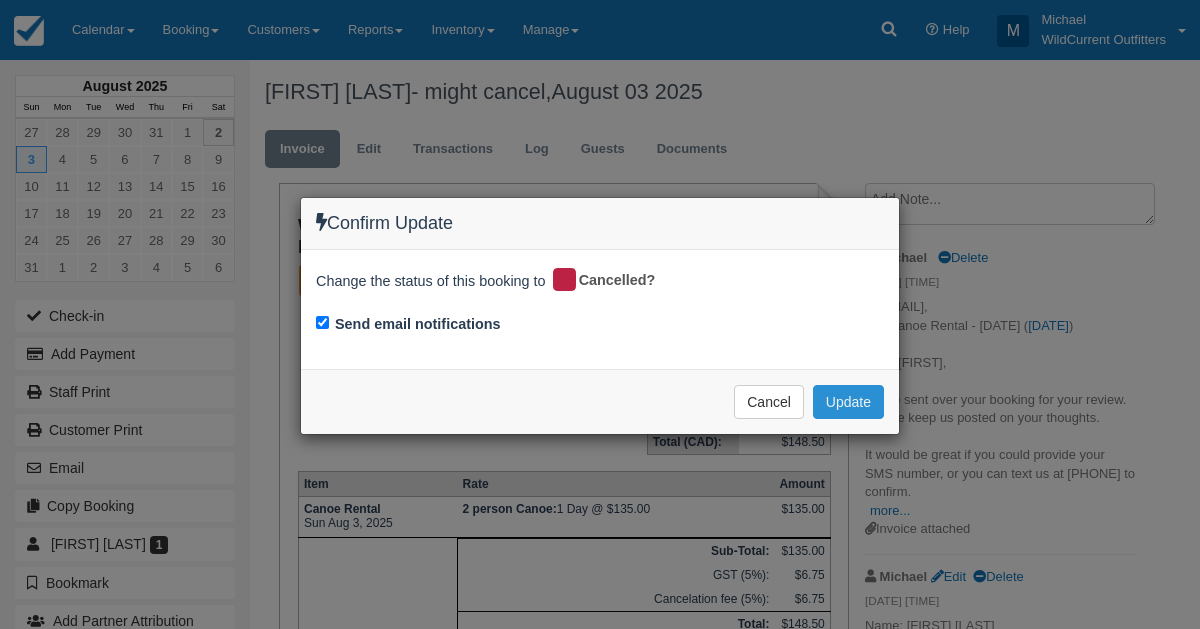 click on "Update" at bounding box center (848, 402) 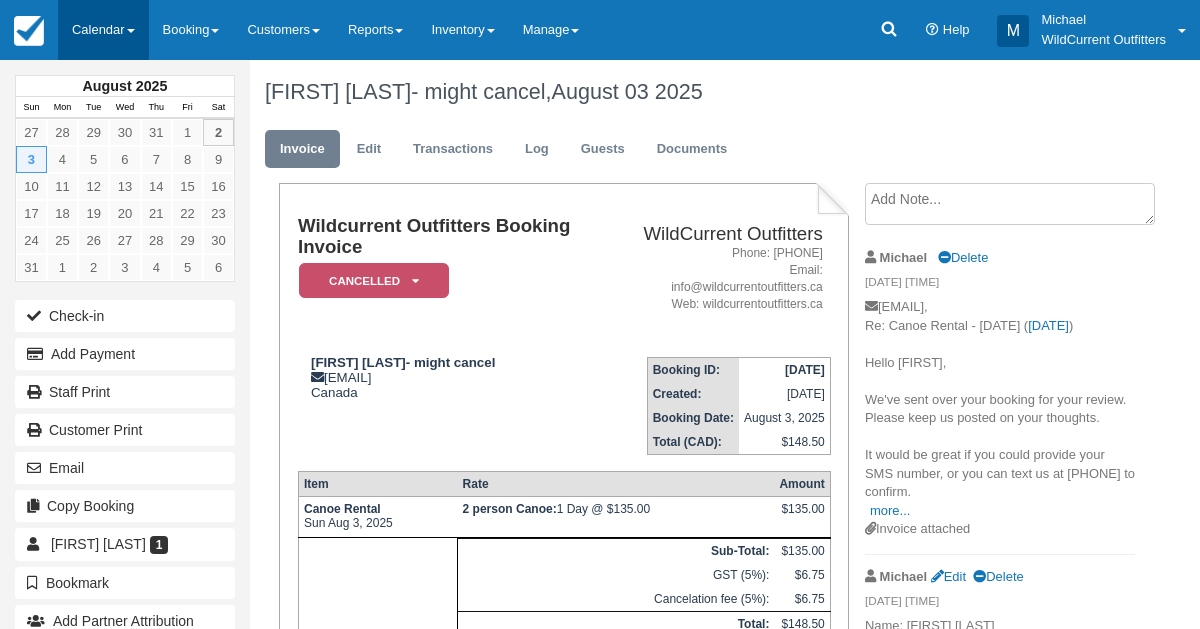 click on "Calendar" at bounding box center (103, 30) 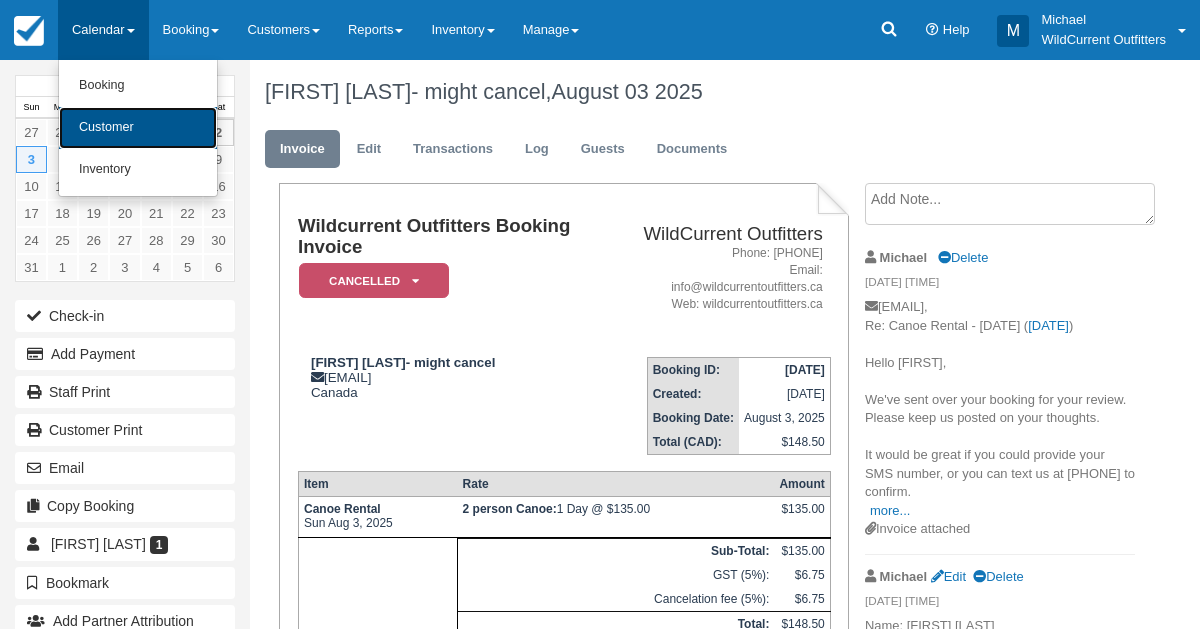 click on "Customer" at bounding box center [138, 128] 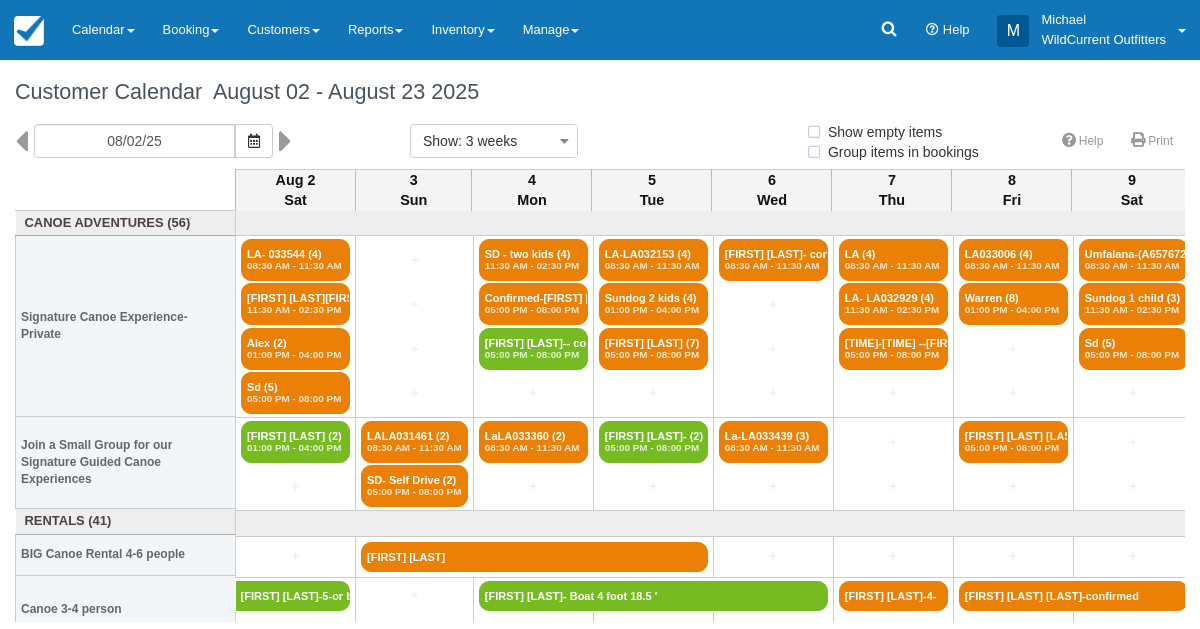 select 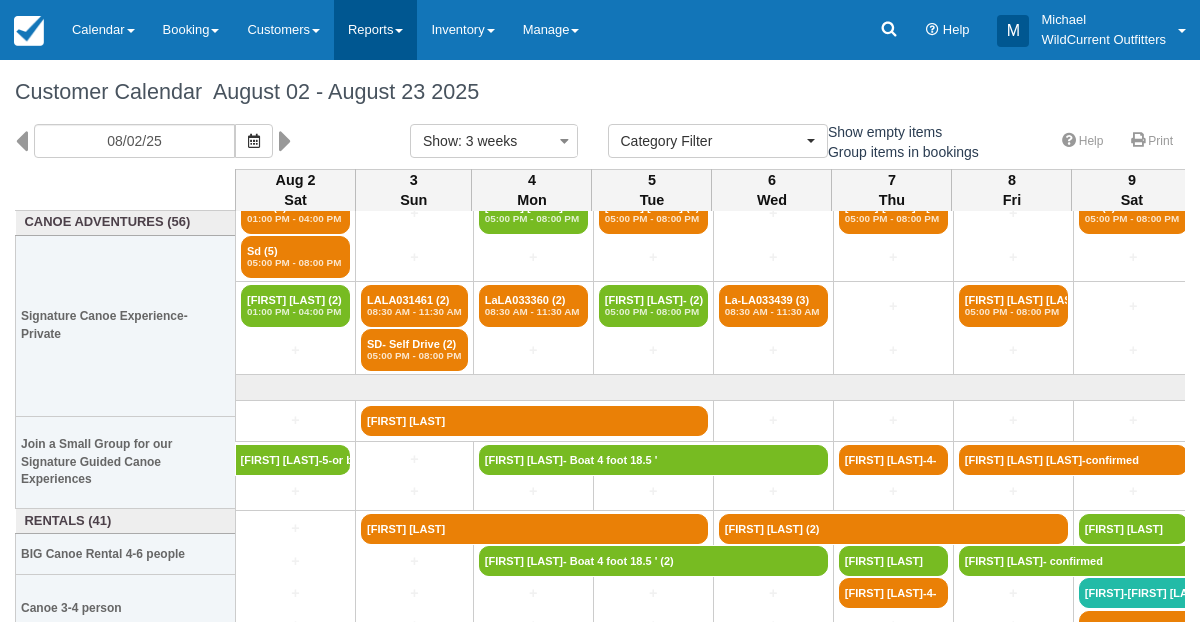 scroll, scrollTop: 155, scrollLeft: 0, axis: vertical 